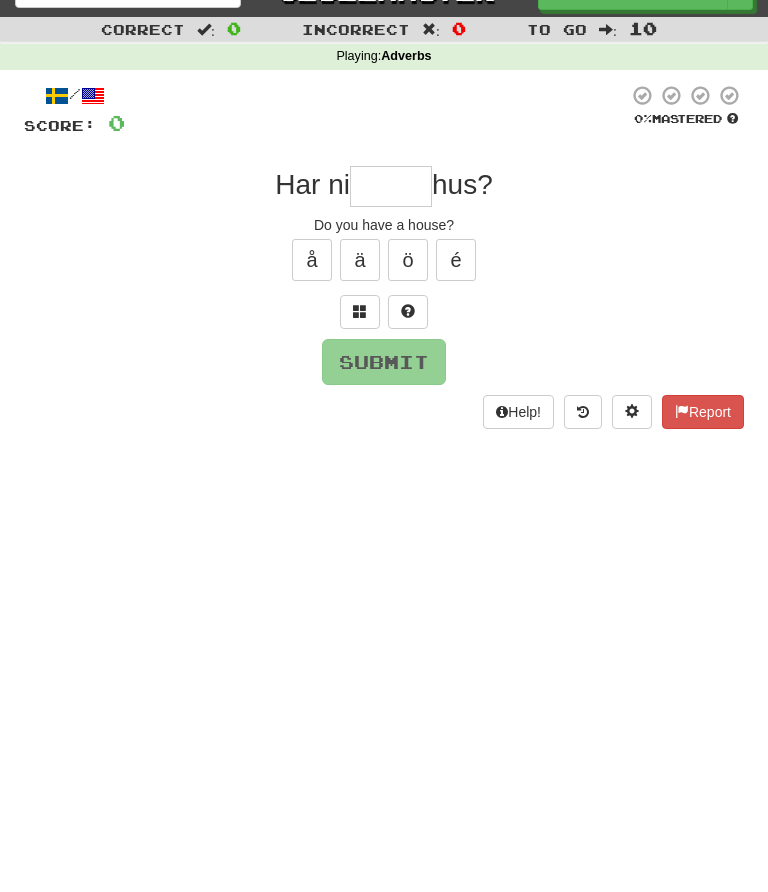 scroll, scrollTop: 0, scrollLeft: 0, axis: both 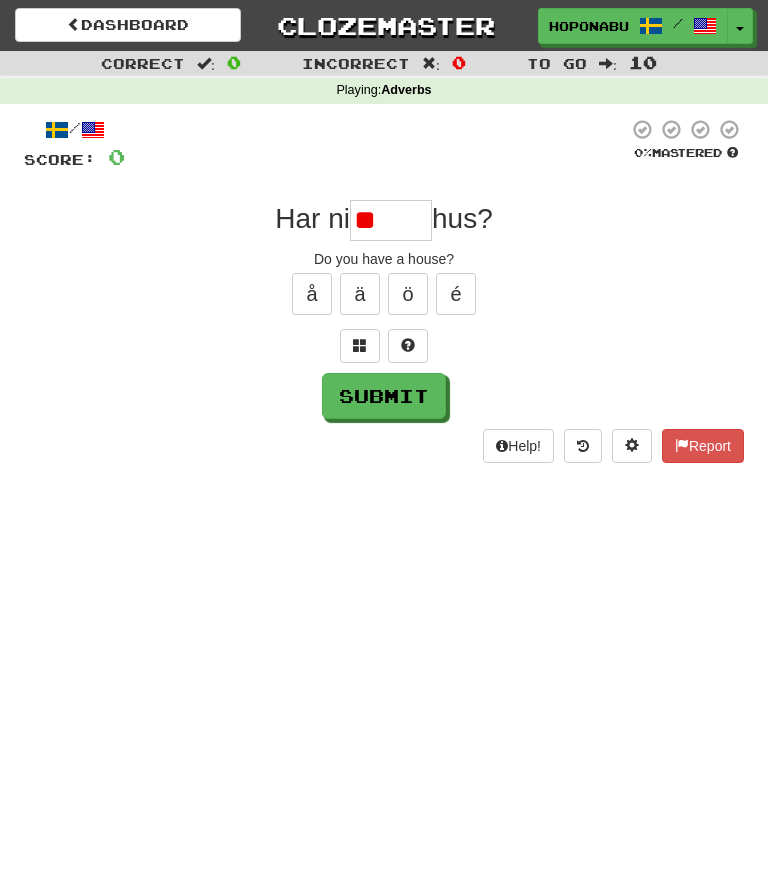 type on "*" 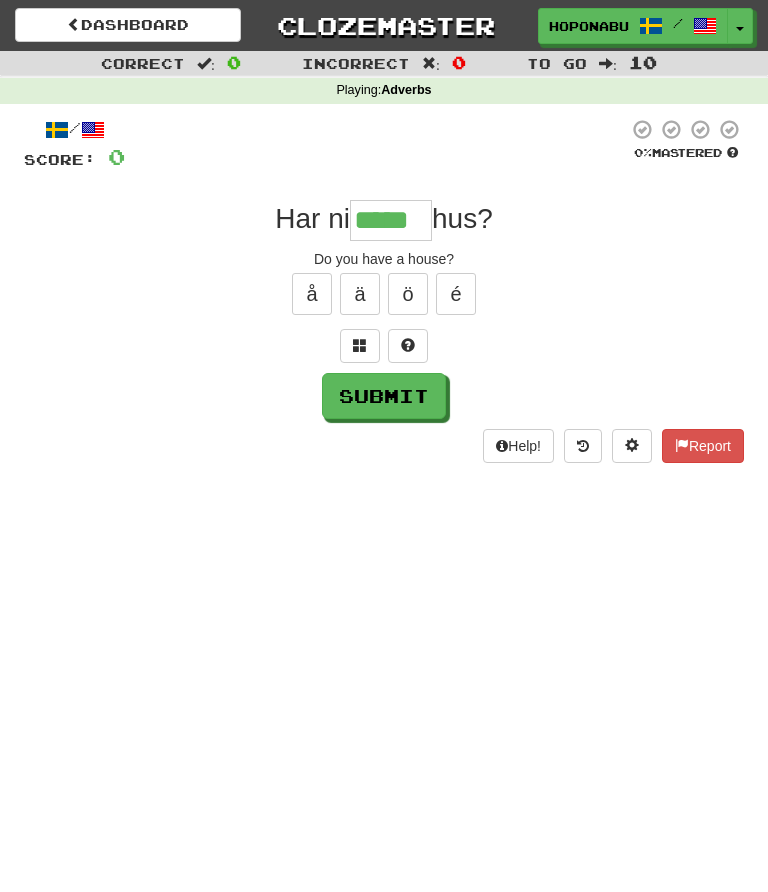 type on "*****" 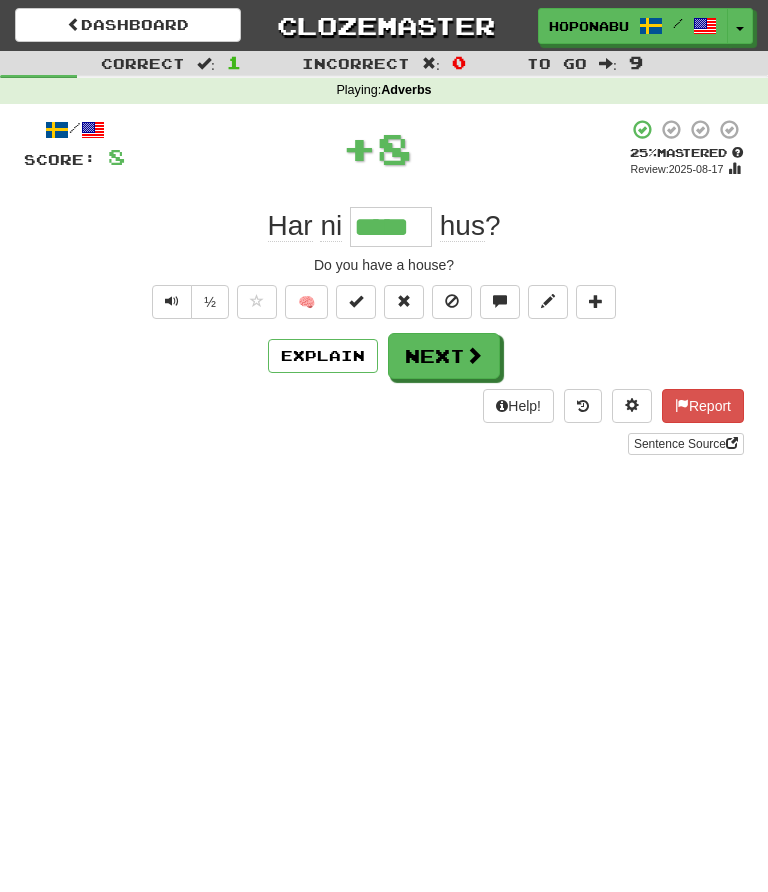 click at bounding box center [474, 355] 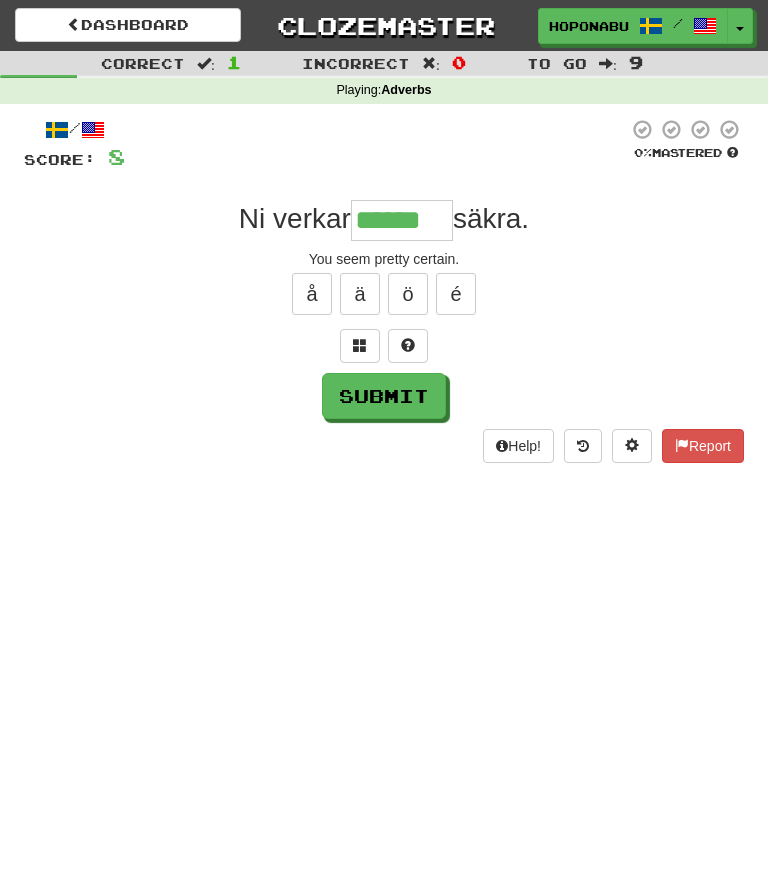 type on "******" 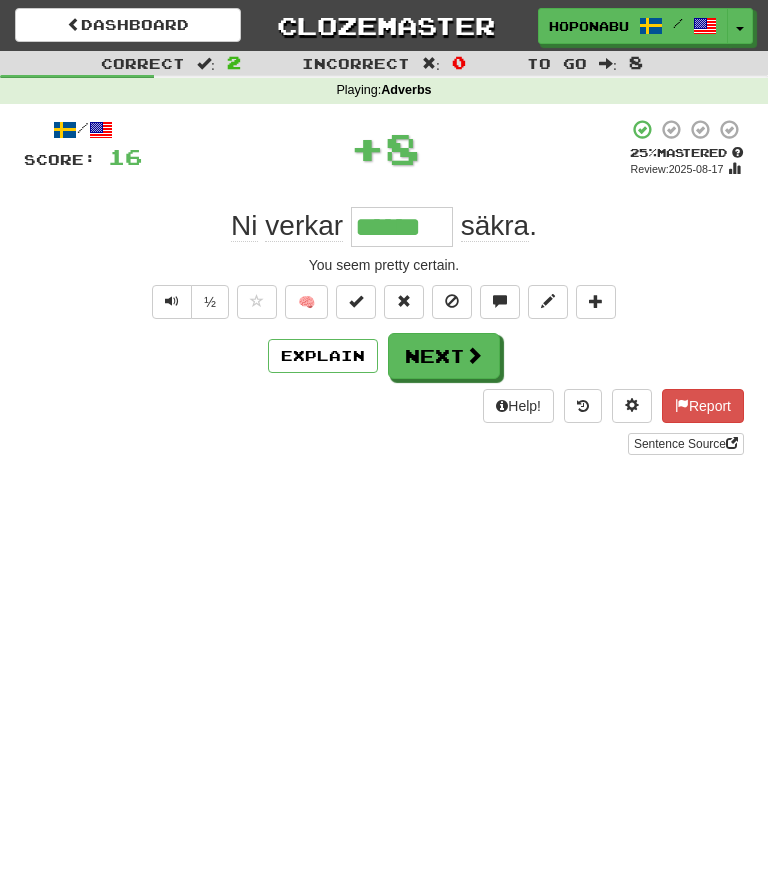 click on "🧠" at bounding box center (306, 302) 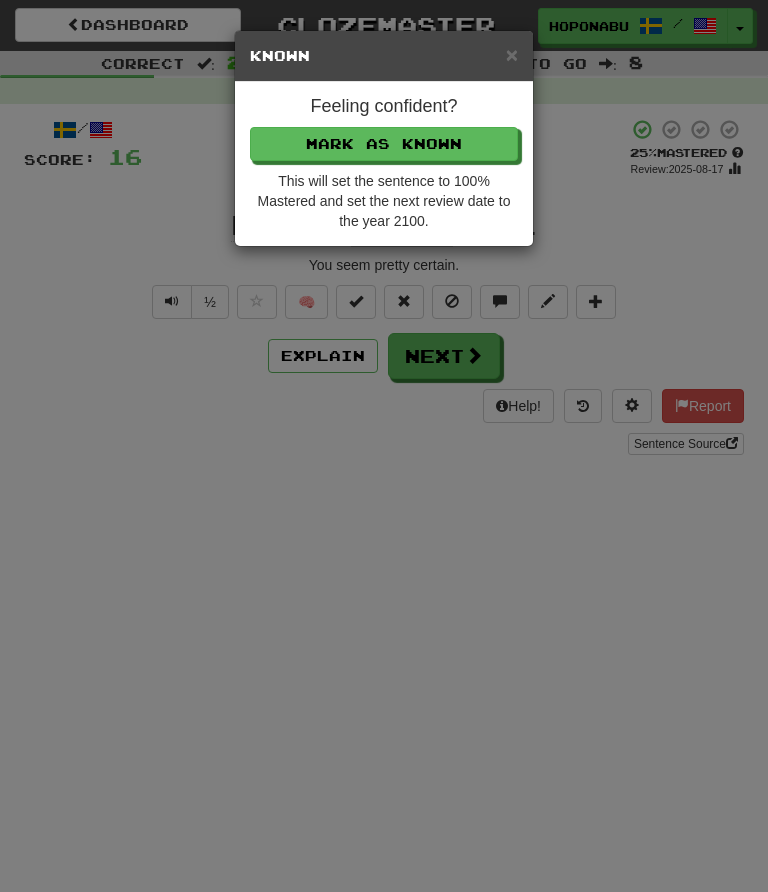 click on "Mark as Known" at bounding box center (384, 144) 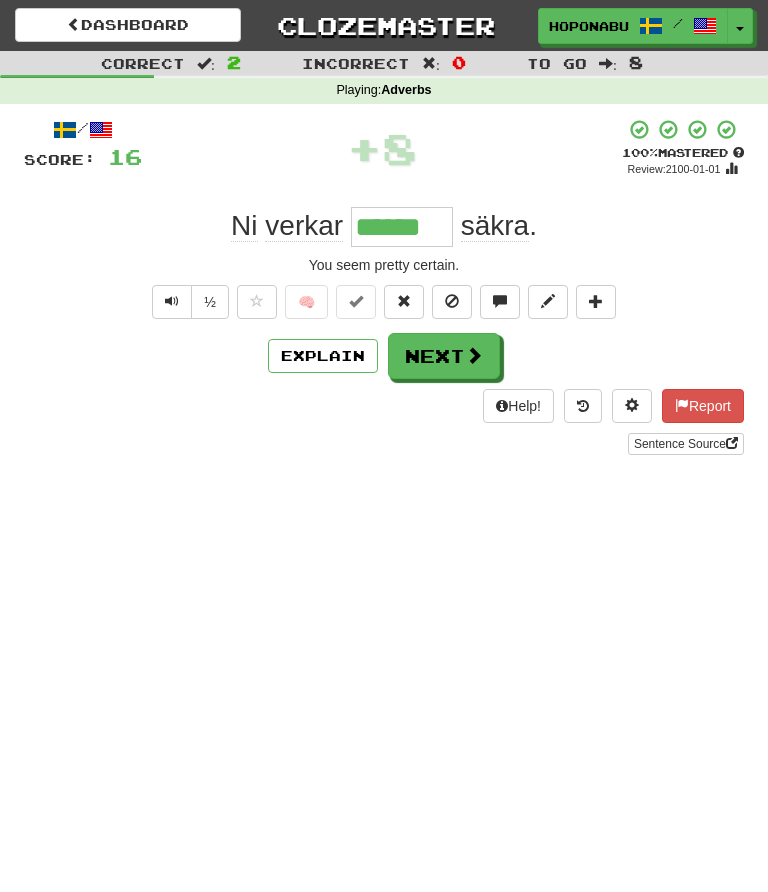 click at bounding box center [474, 355] 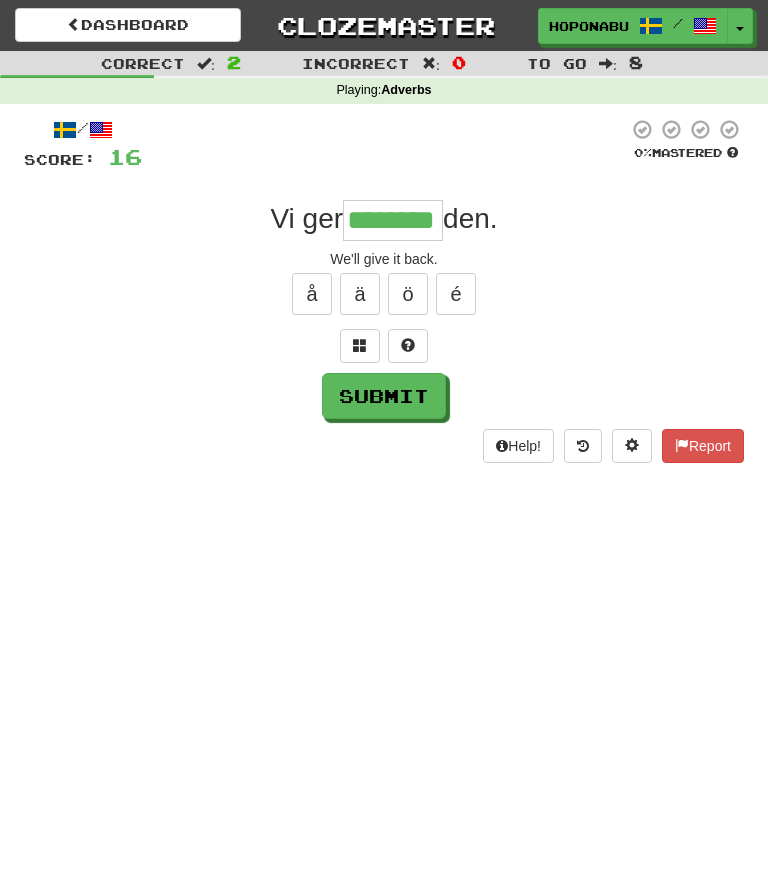 type on "********" 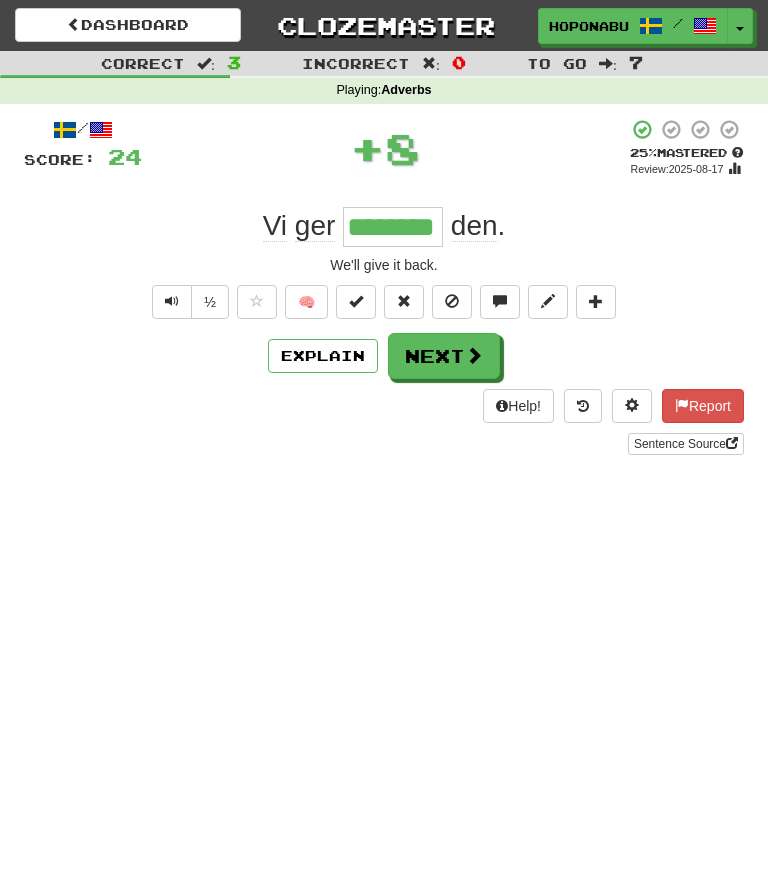 click at bounding box center (474, 355) 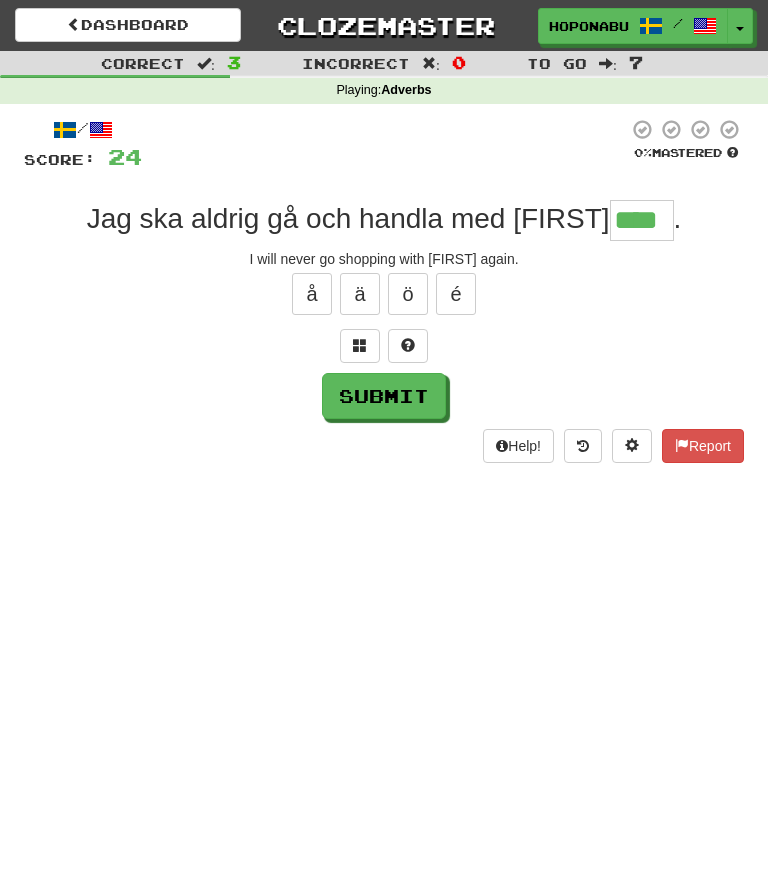 type on "****" 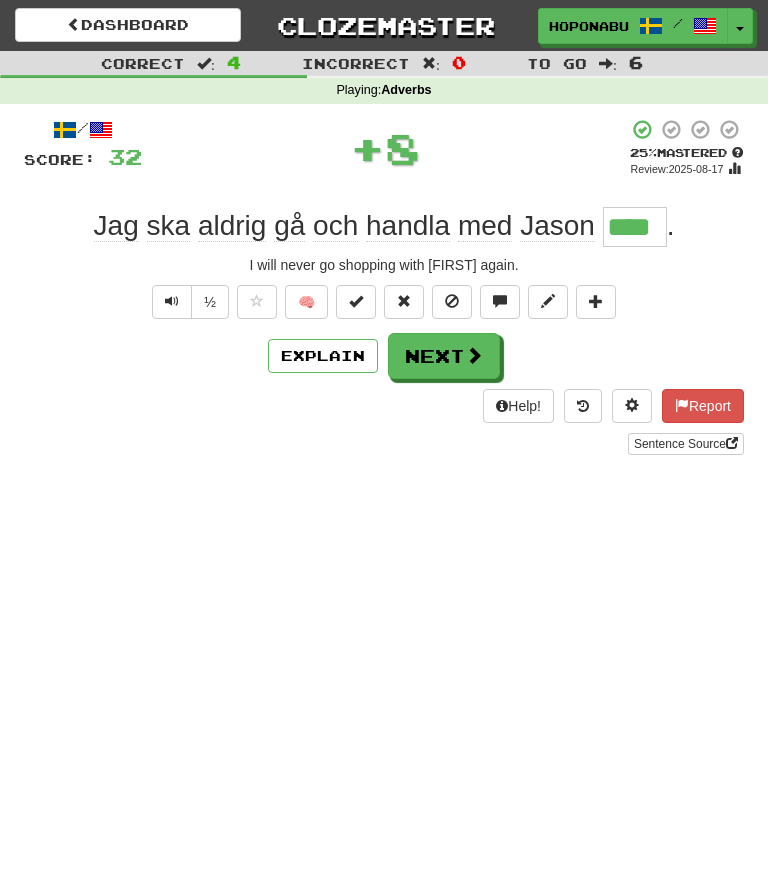 click on "Explain" at bounding box center [323, 356] 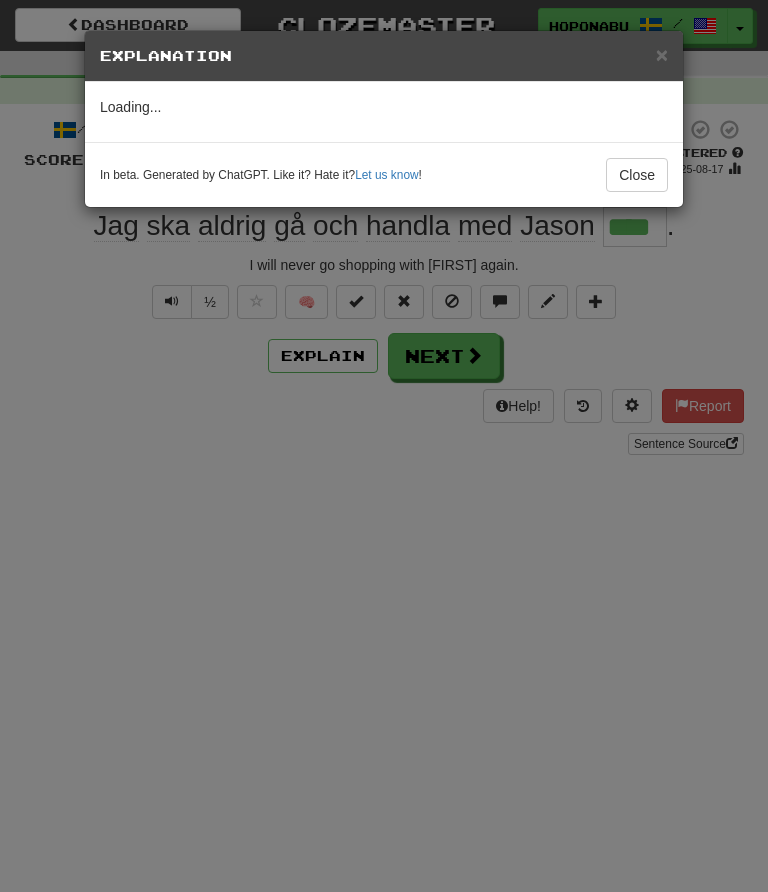 click on "× Explanation Loading... In beta. Generated by ChatGPT. Like it? Hate it?  Let us know ! Close" at bounding box center [384, 446] 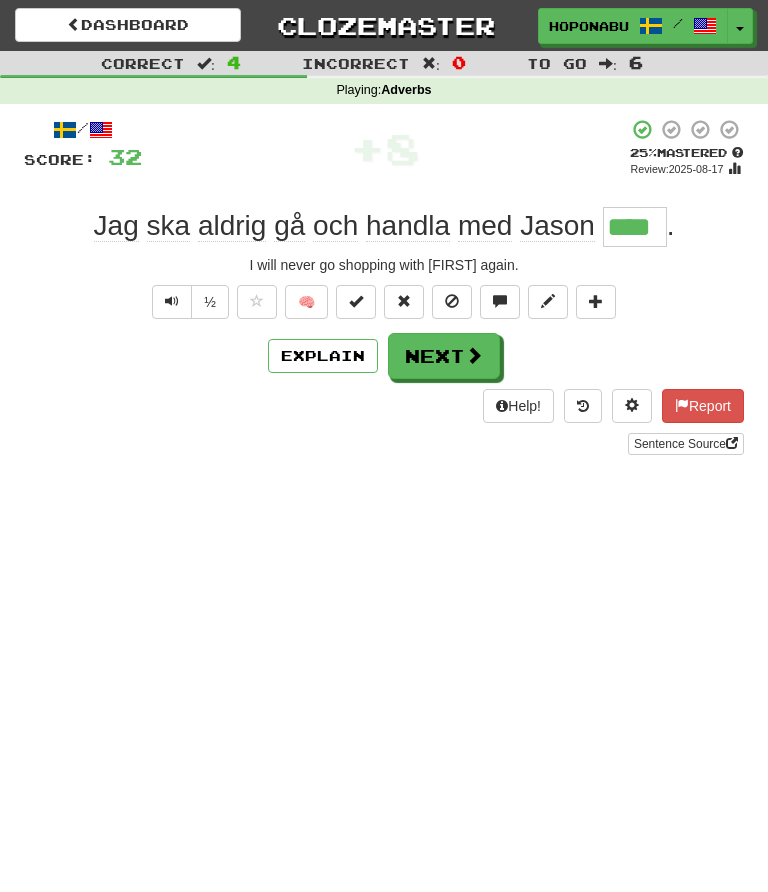 click on "🧠" at bounding box center (306, 302) 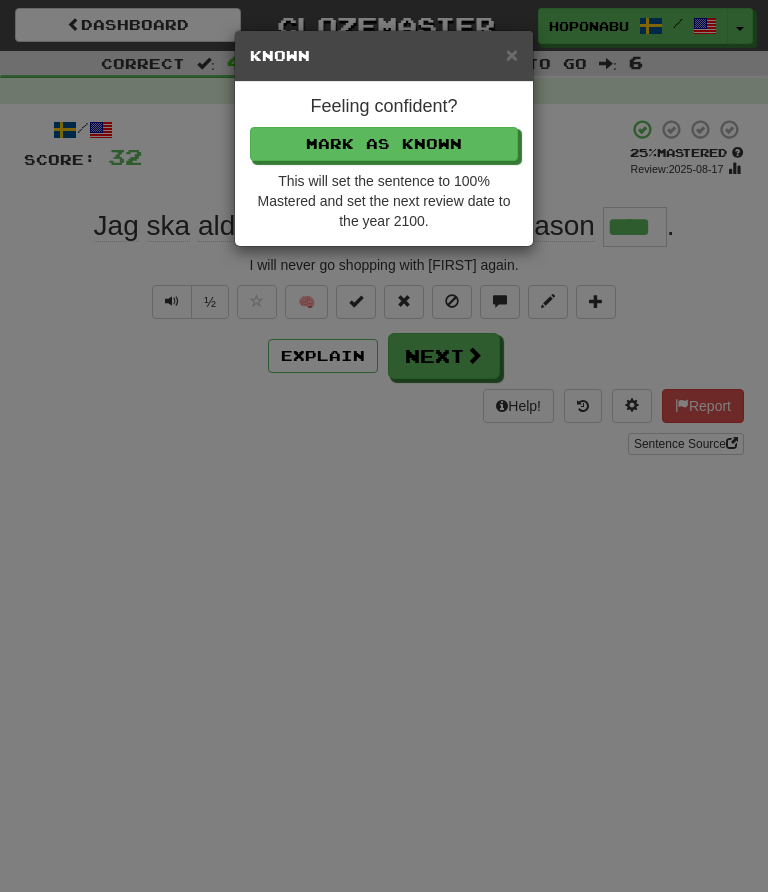 click on "Mark as Known" at bounding box center (384, 144) 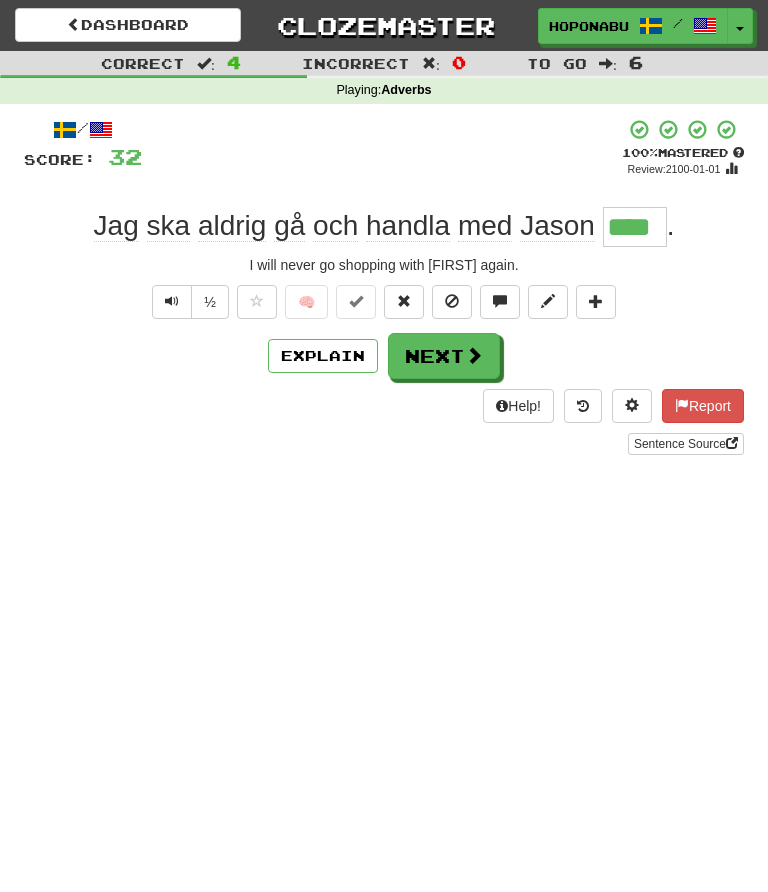 click on "Next" at bounding box center [444, 356] 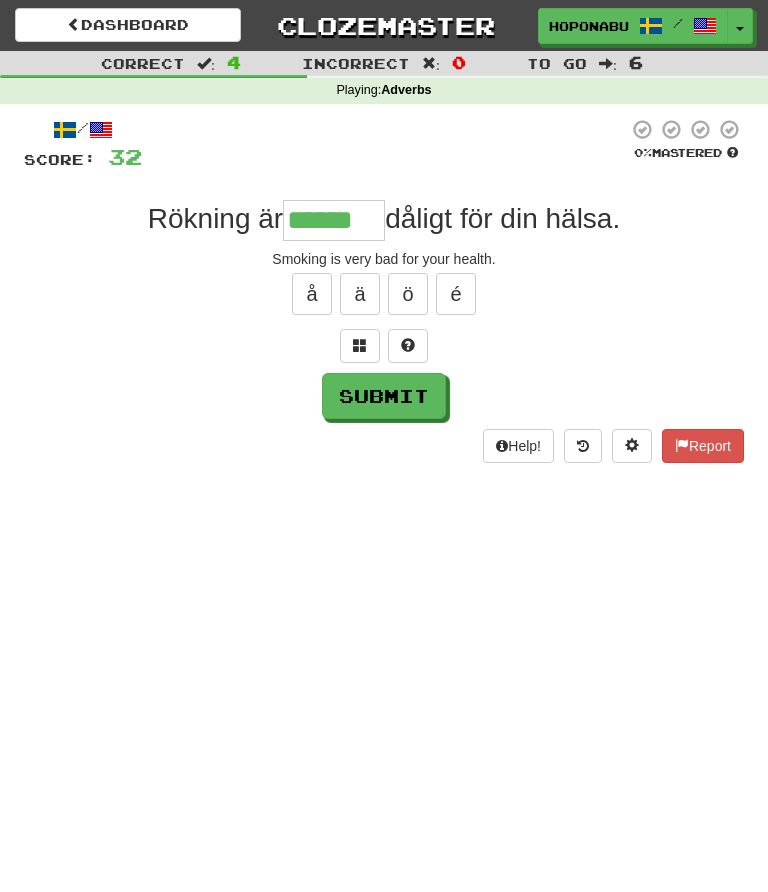 type on "******" 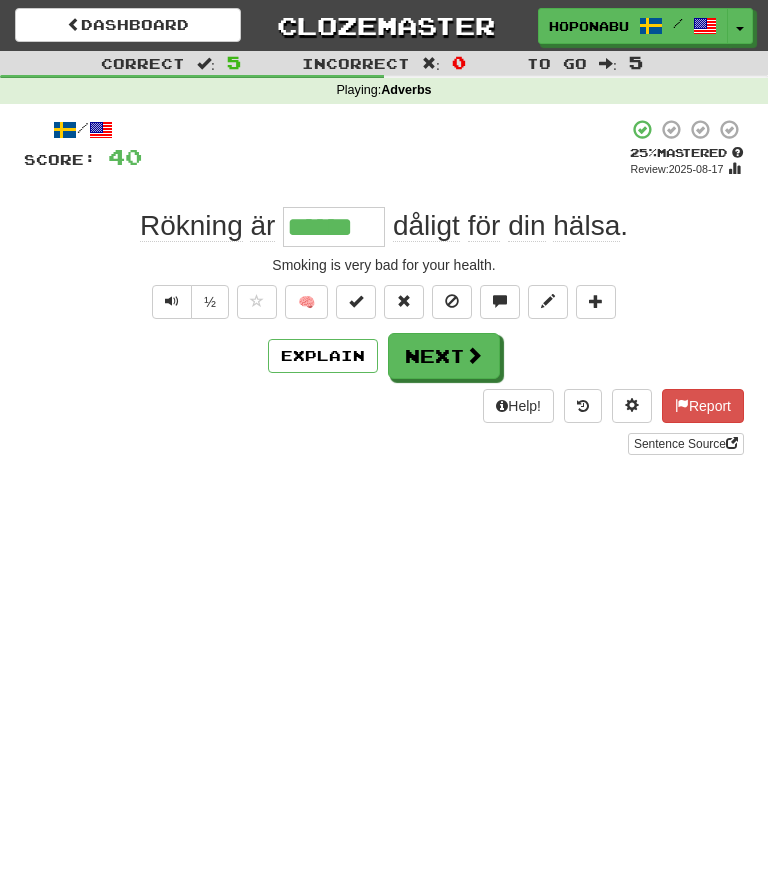 click on "Next" at bounding box center [444, 356] 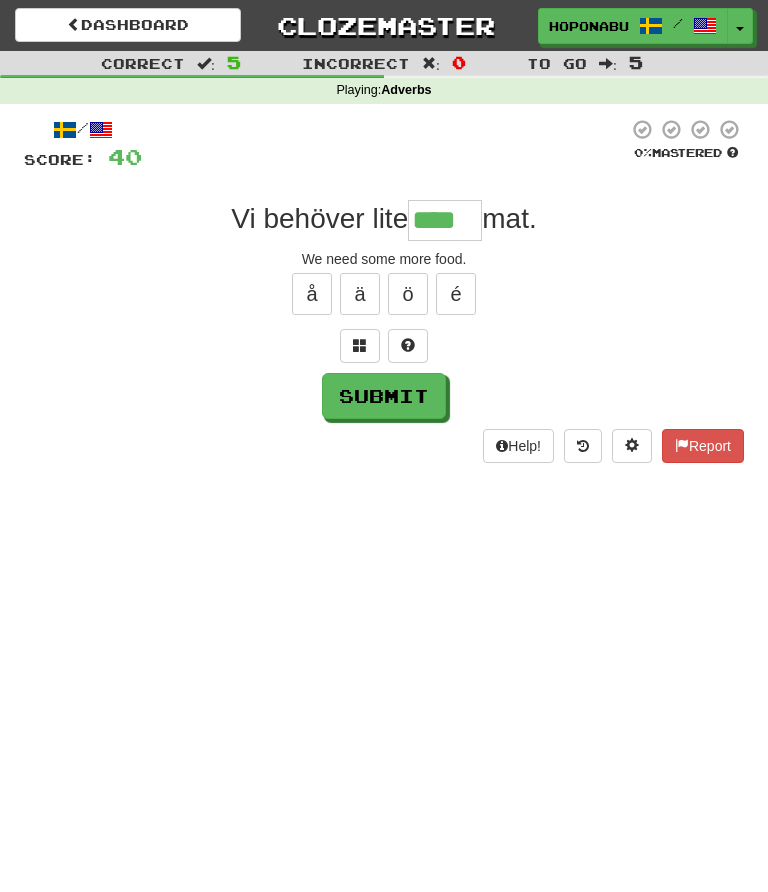 type on "****" 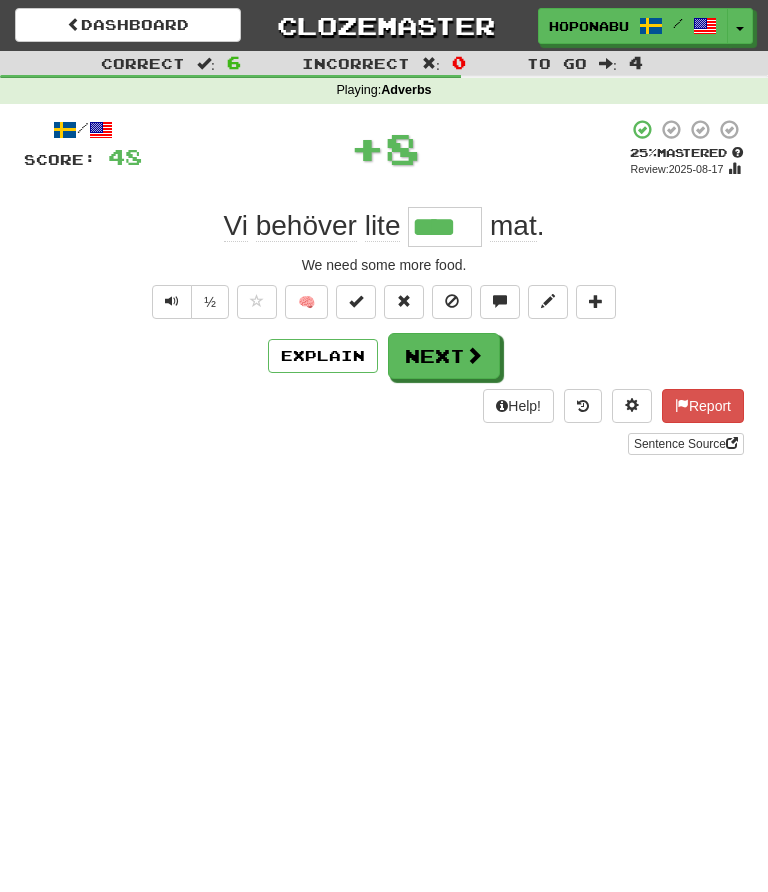 click at bounding box center (474, 355) 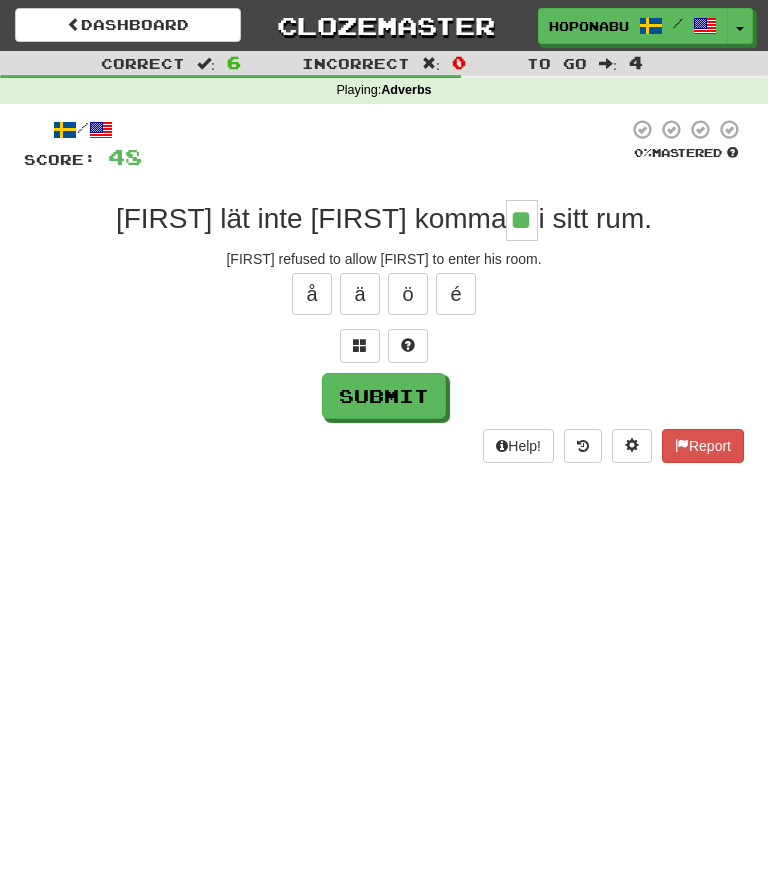type on "**" 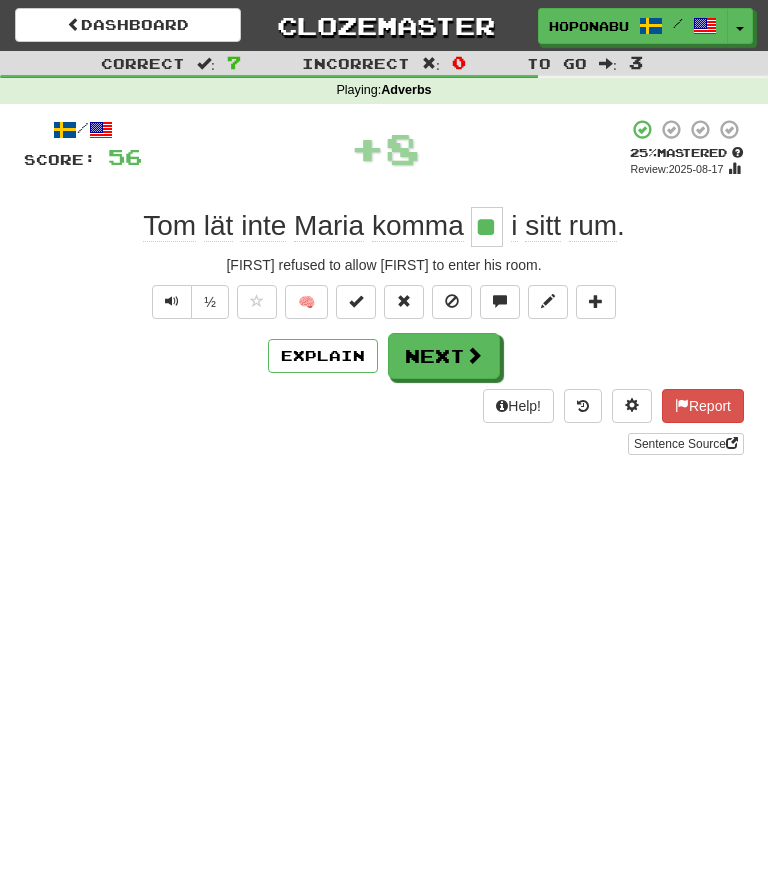 click on "Dashboard" at bounding box center [128, 25] 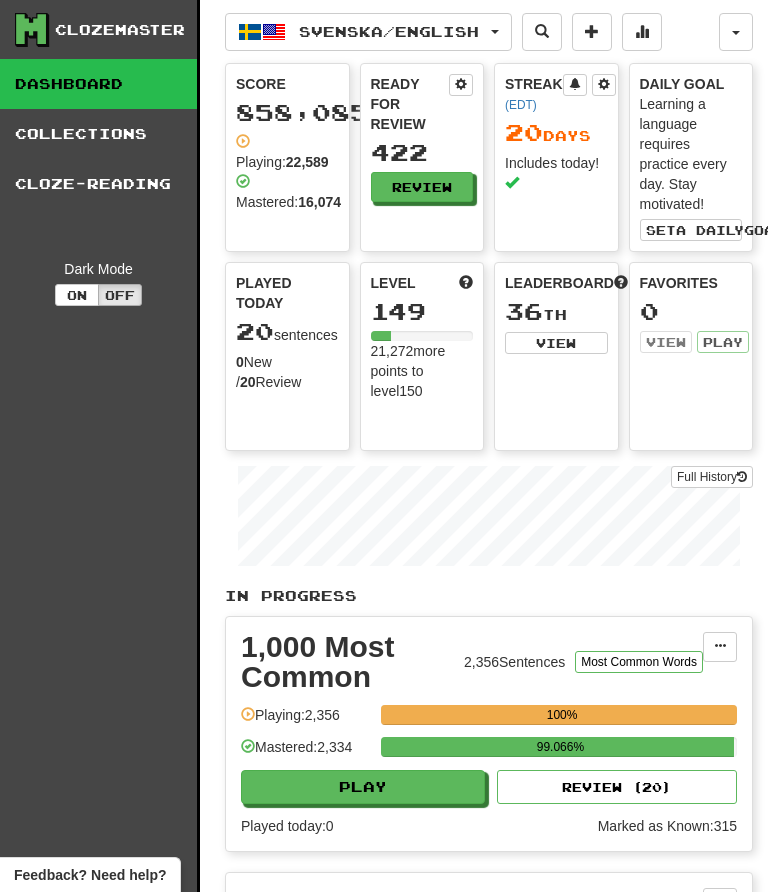 scroll, scrollTop: 0, scrollLeft: 0, axis: both 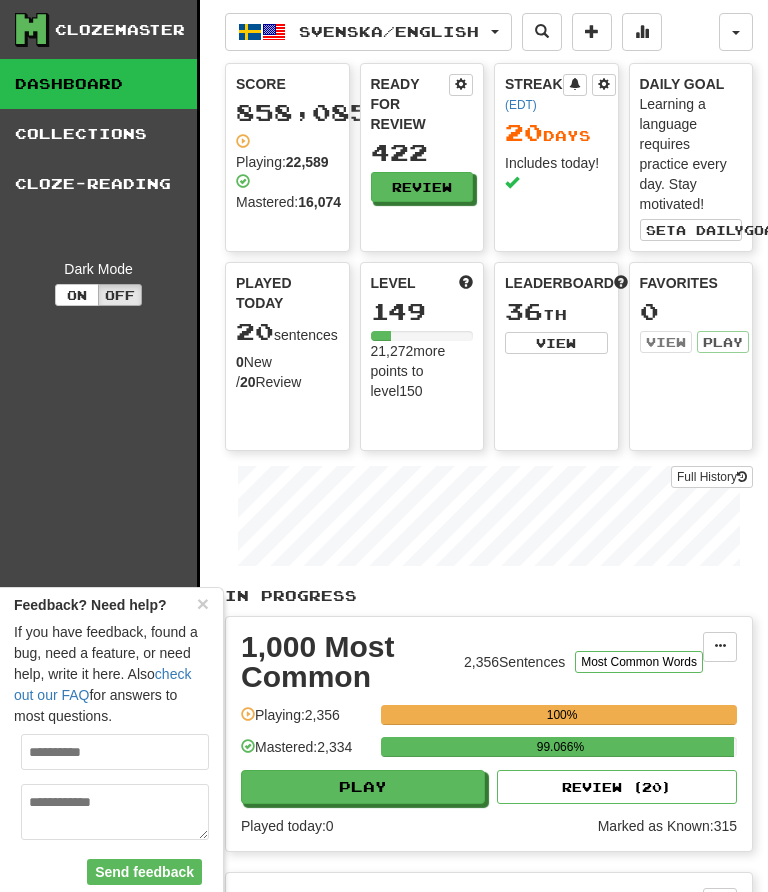 click at bounding box center [115, 752] 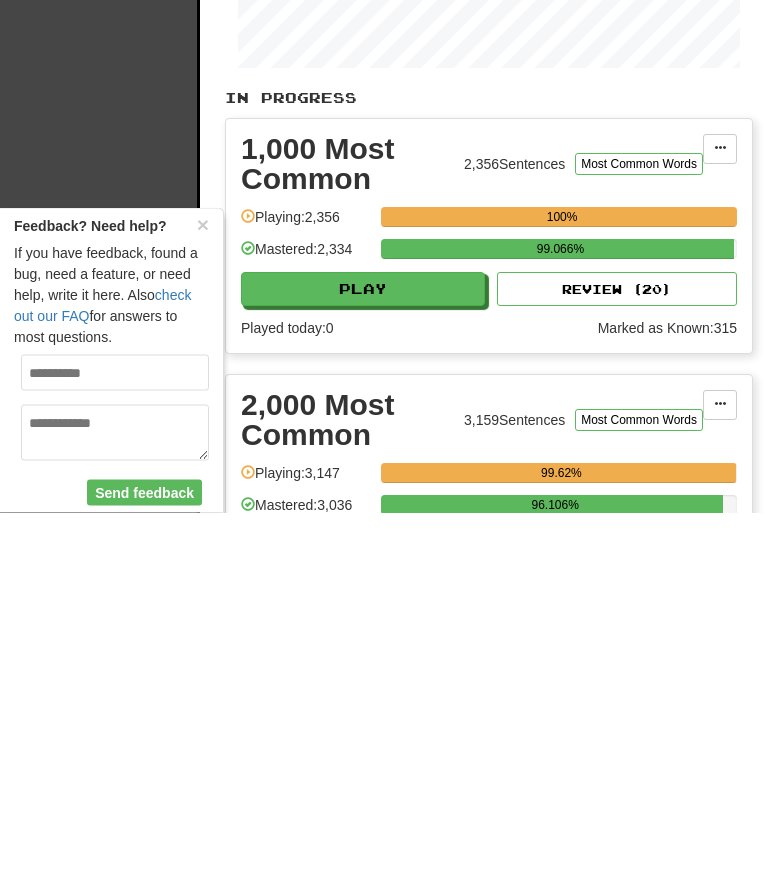 type on "**********" 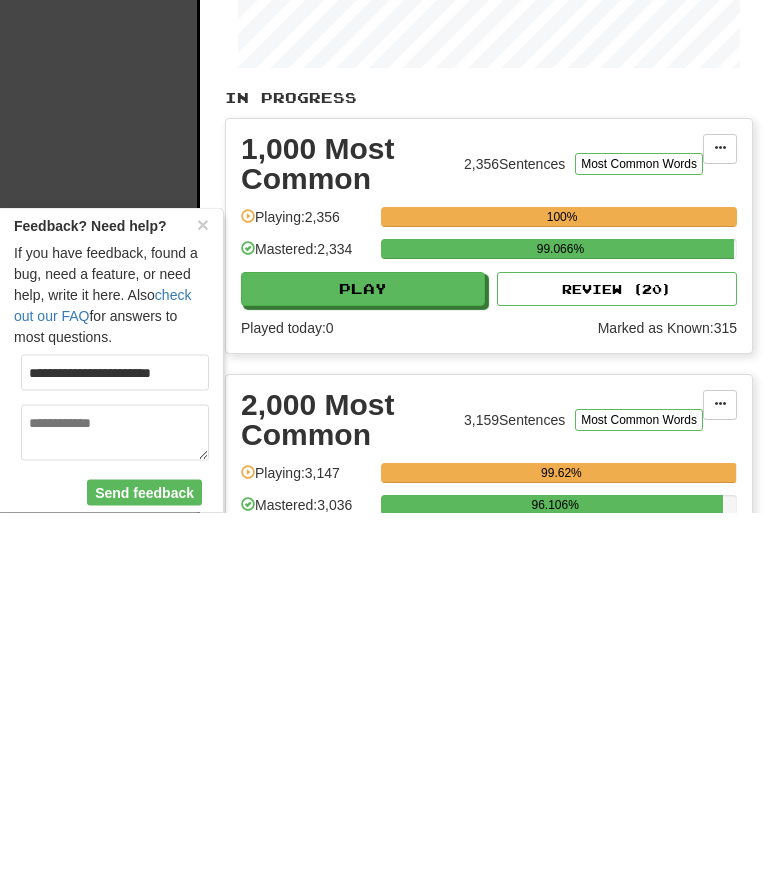 scroll, scrollTop: 498, scrollLeft: 0, axis: vertical 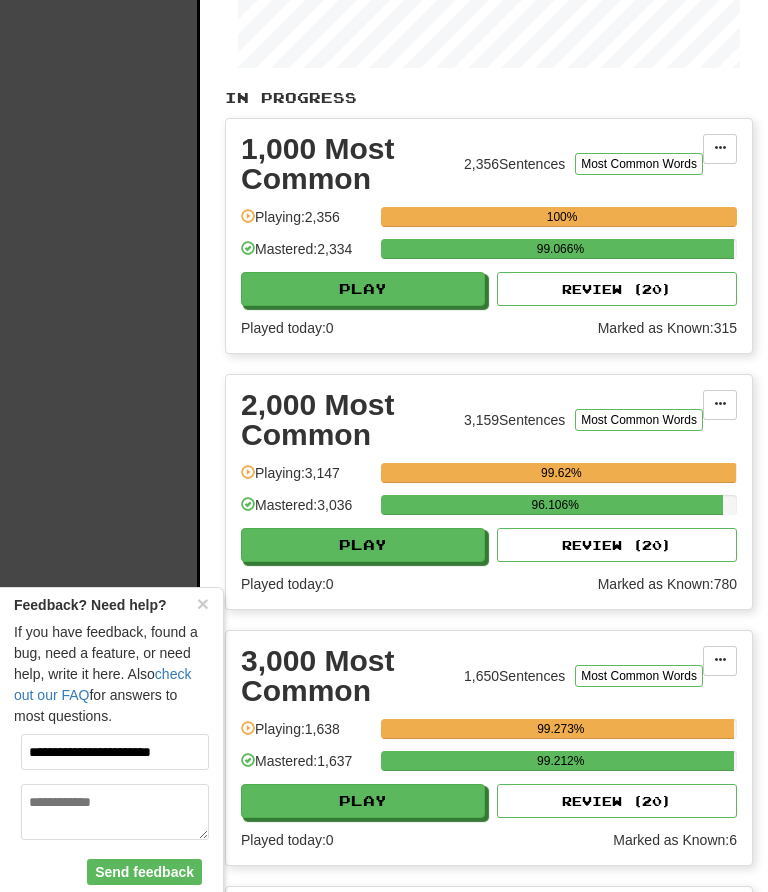 click at bounding box center [115, 812] 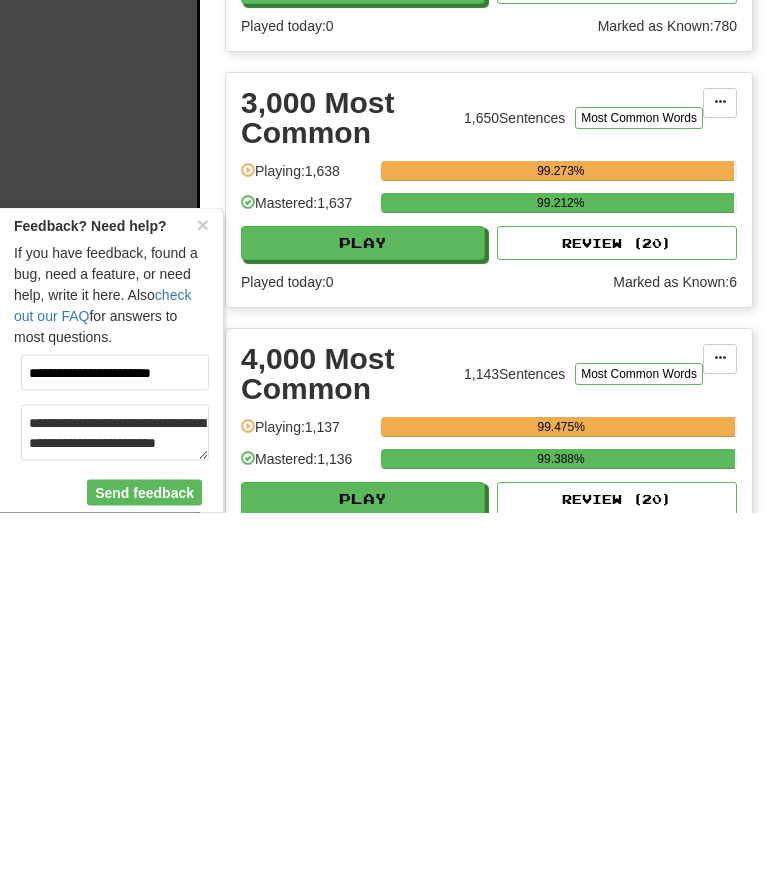 scroll, scrollTop: 12, scrollLeft: 0, axis: vertical 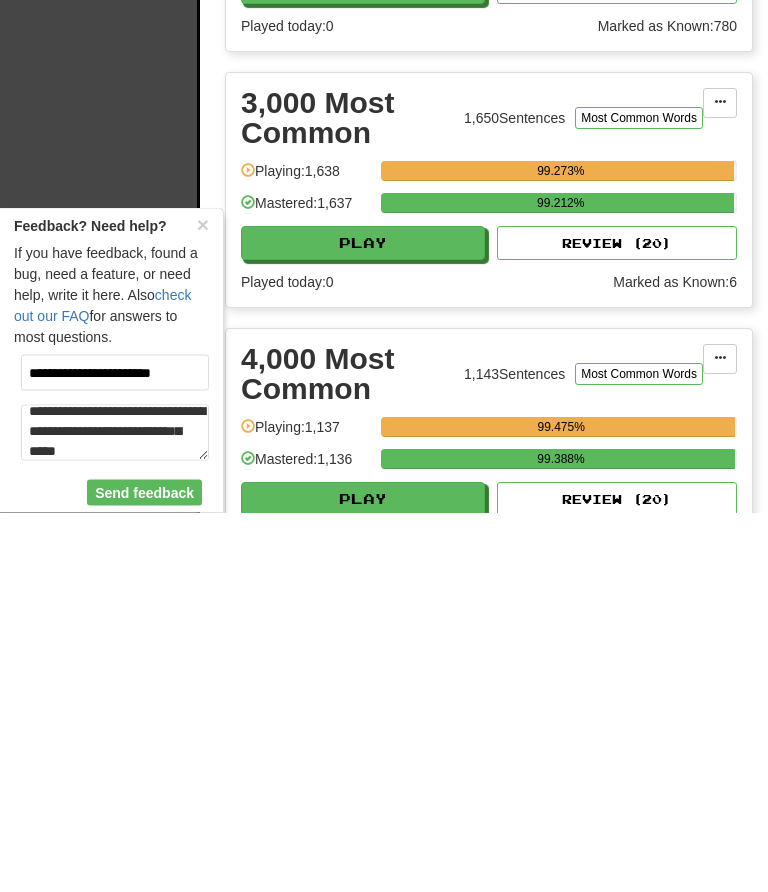 type on "**********" 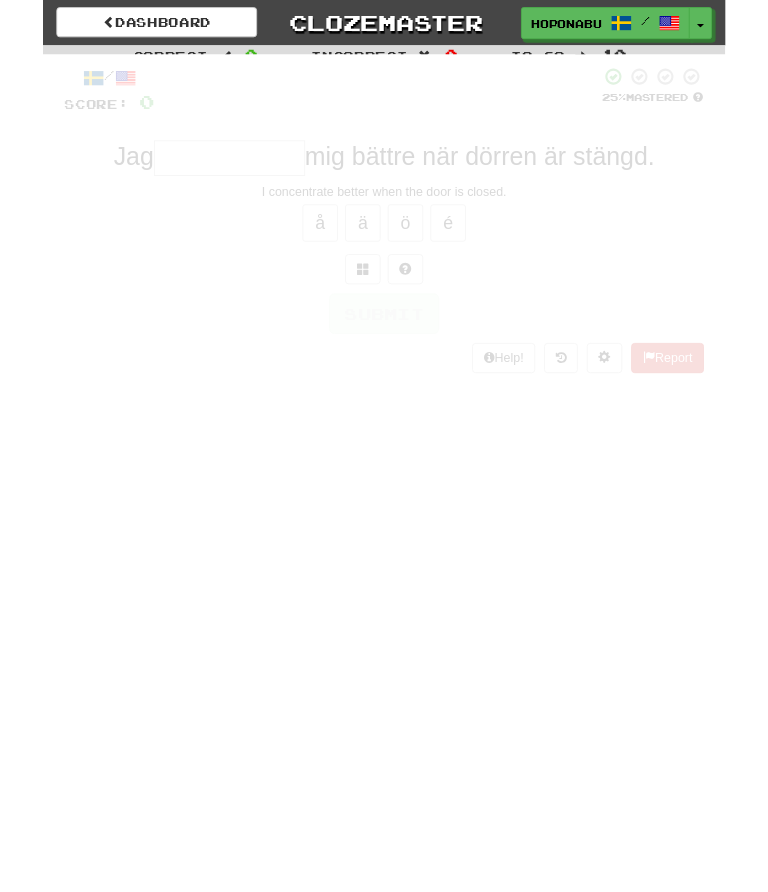 scroll, scrollTop: 0, scrollLeft: 0, axis: both 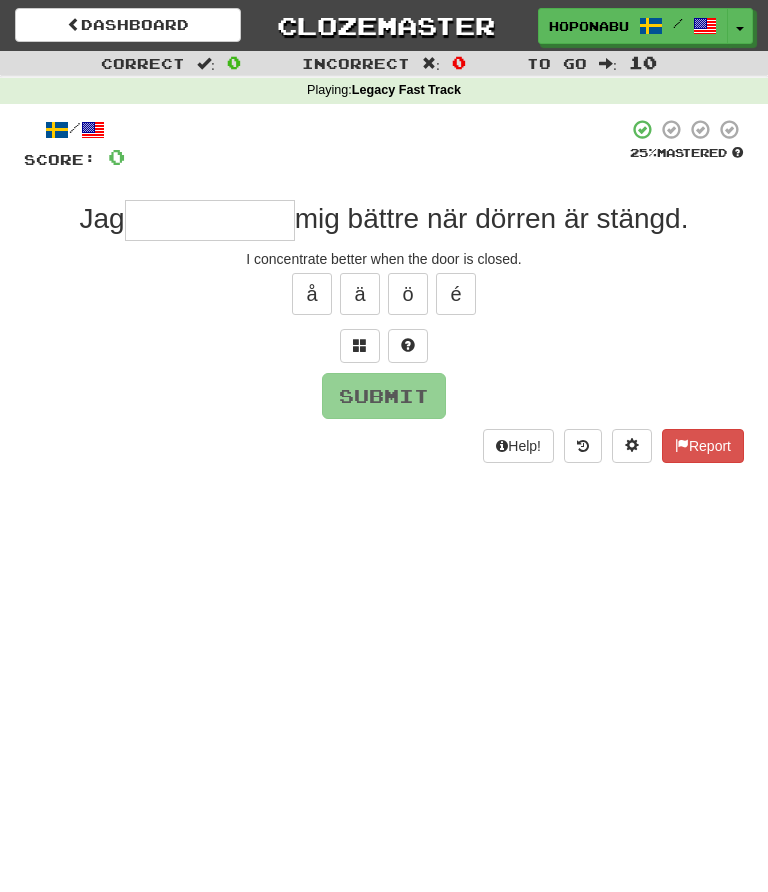 click at bounding box center [740, 29] 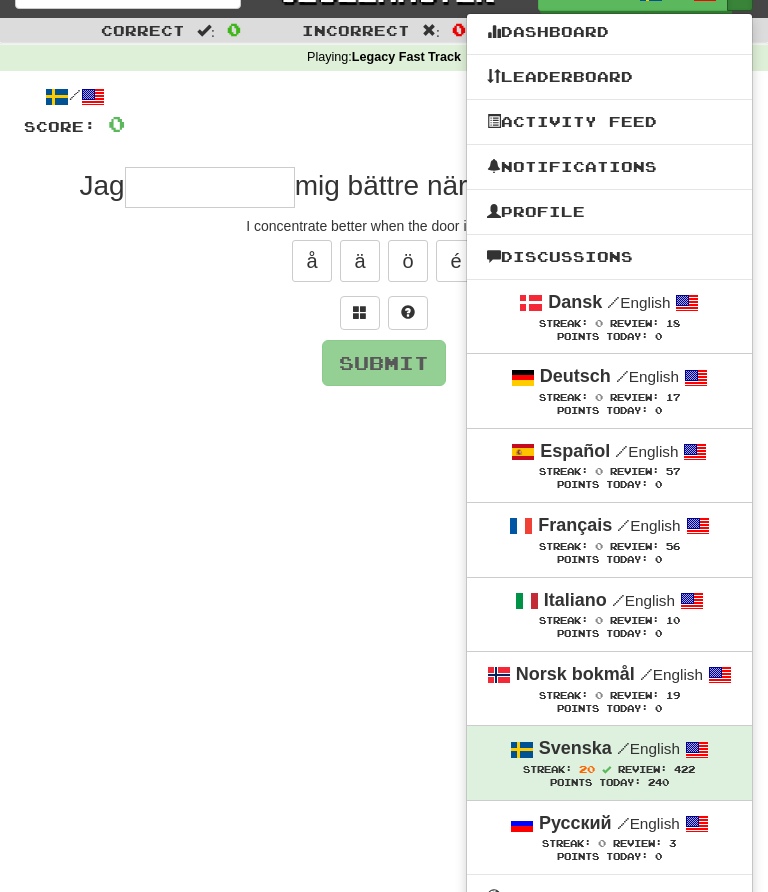 scroll, scrollTop: 0, scrollLeft: 0, axis: both 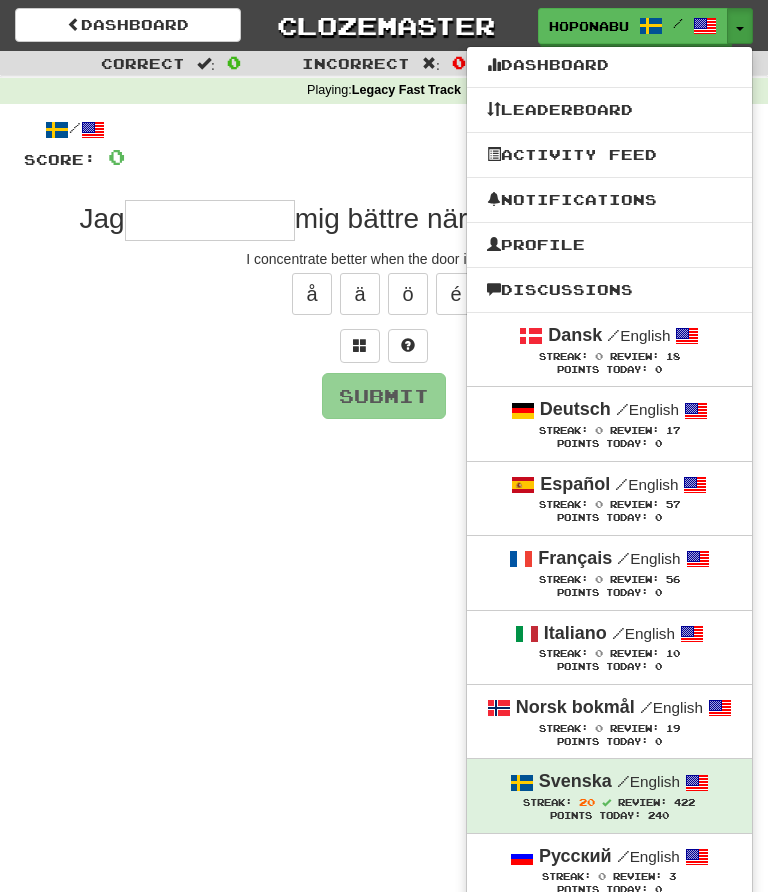 click on "Profile" at bounding box center [609, 245] 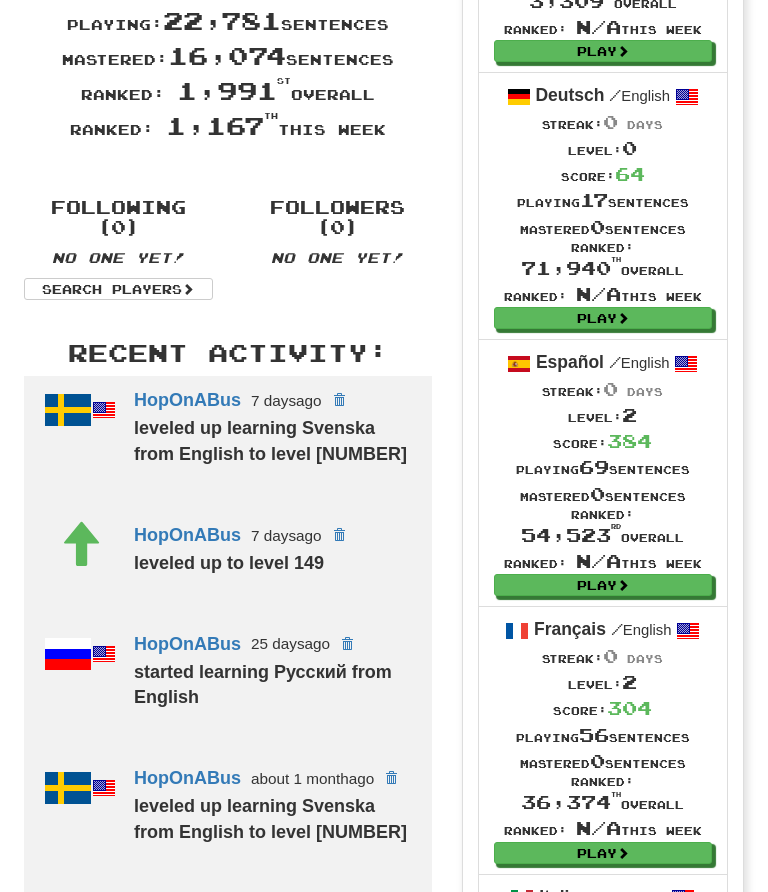 scroll, scrollTop: 0, scrollLeft: 0, axis: both 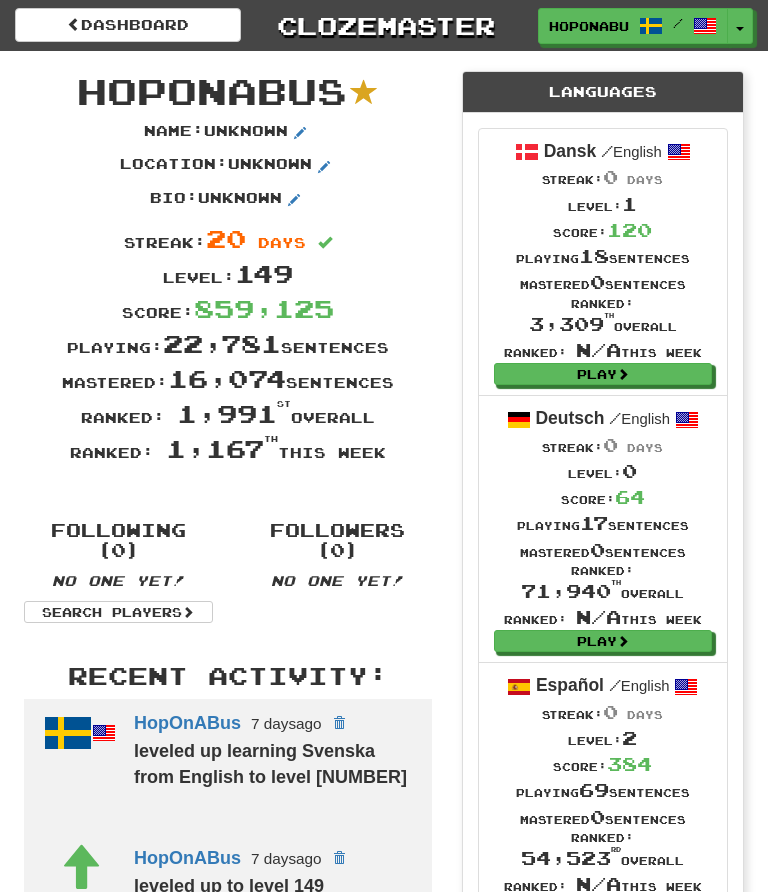 click on "Toggle Dropdown" at bounding box center (740, 26) 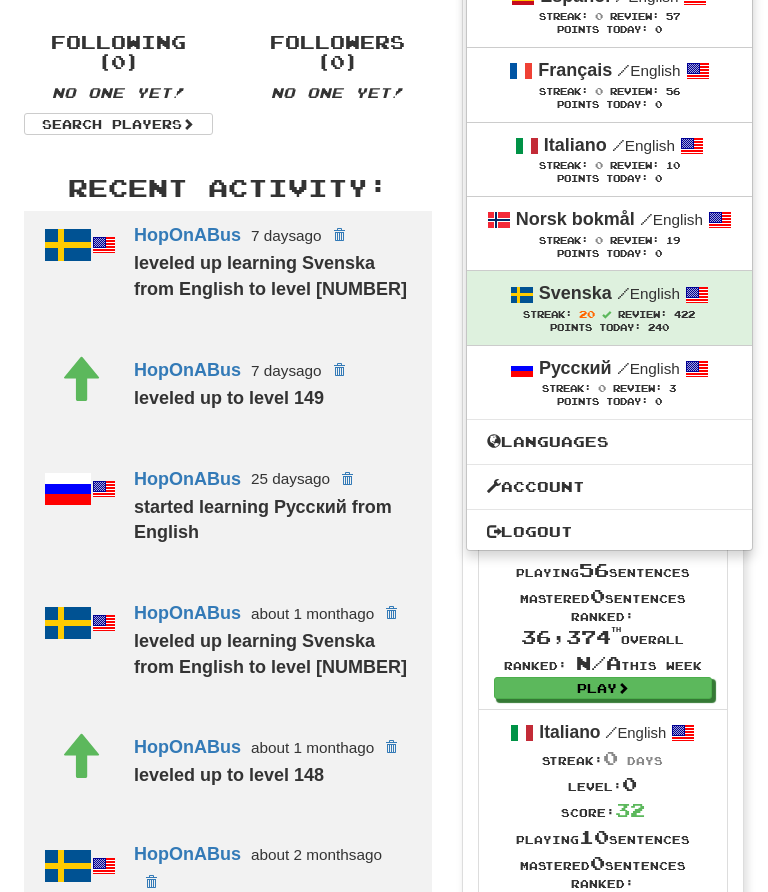 scroll, scrollTop: 424, scrollLeft: 0, axis: vertical 